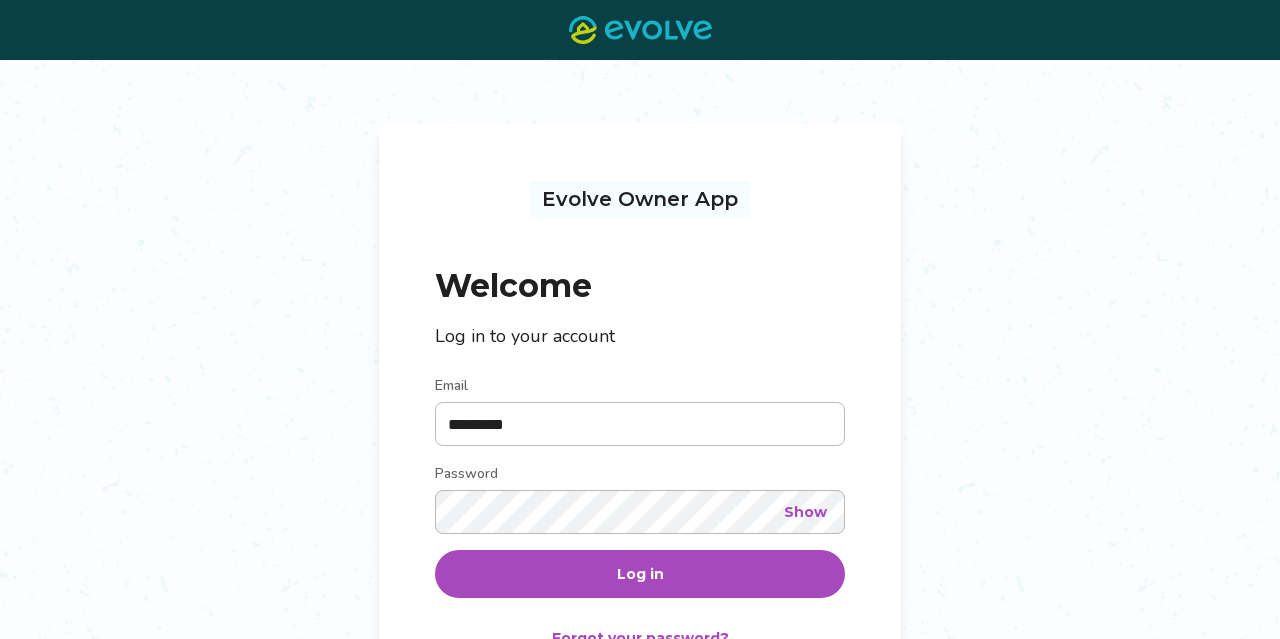 scroll, scrollTop: 0, scrollLeft: 0, axis: both 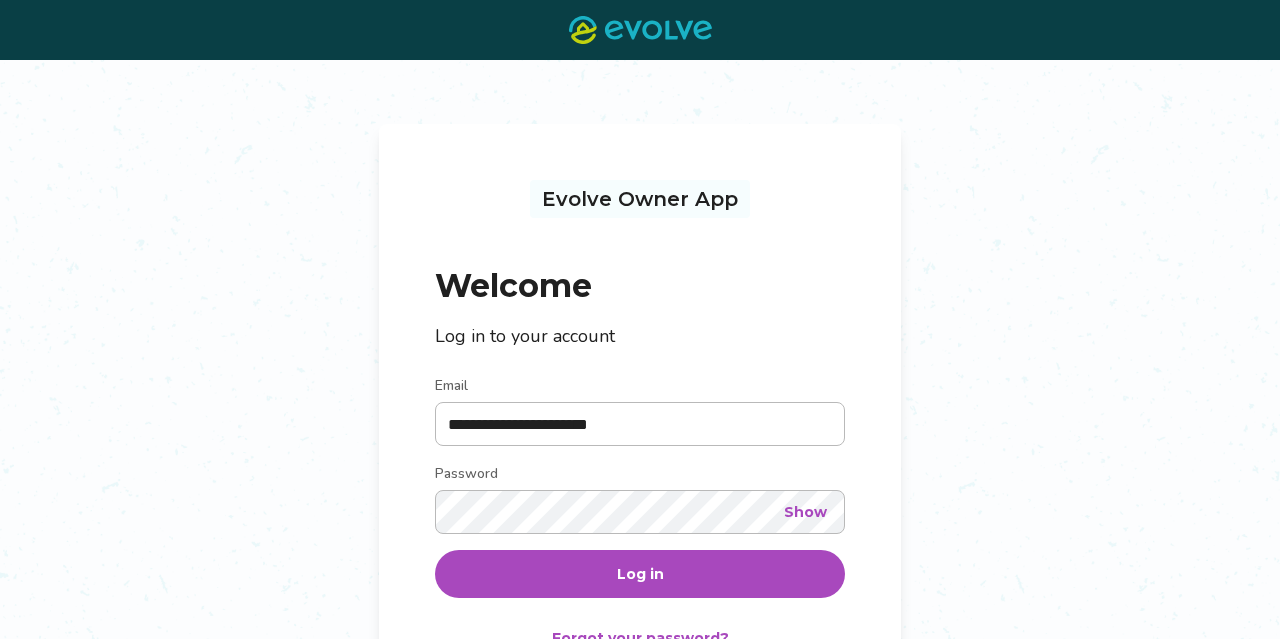 type on "**********" 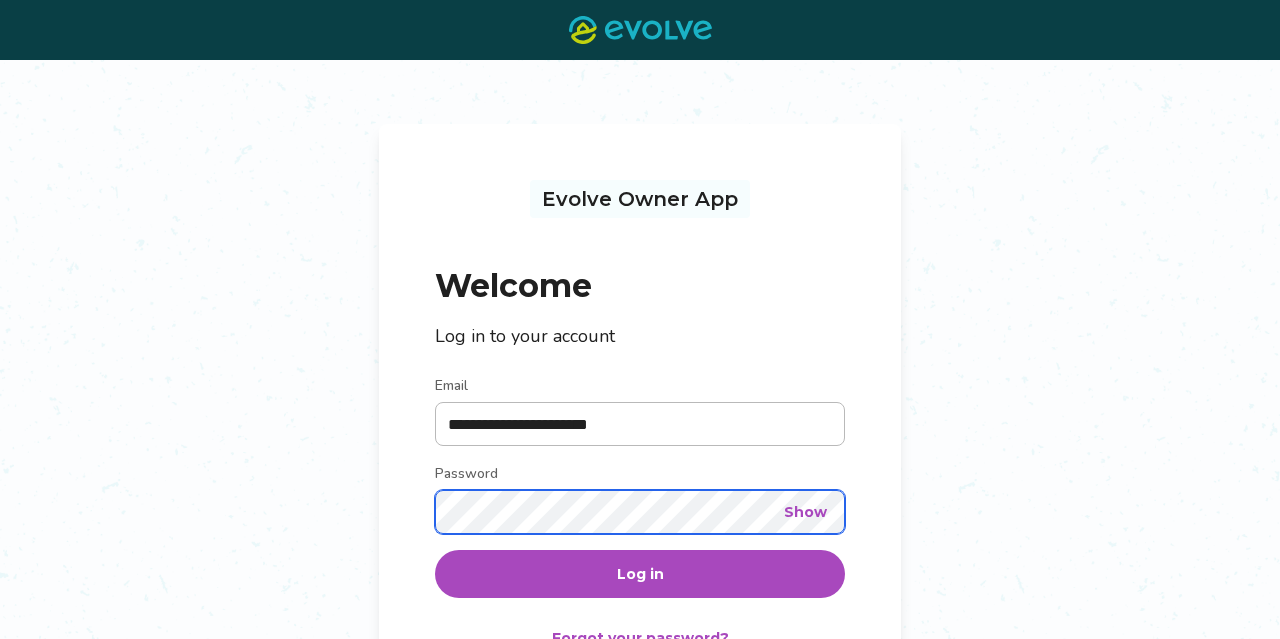 click on "Log in" at bounding box center (640, 574) 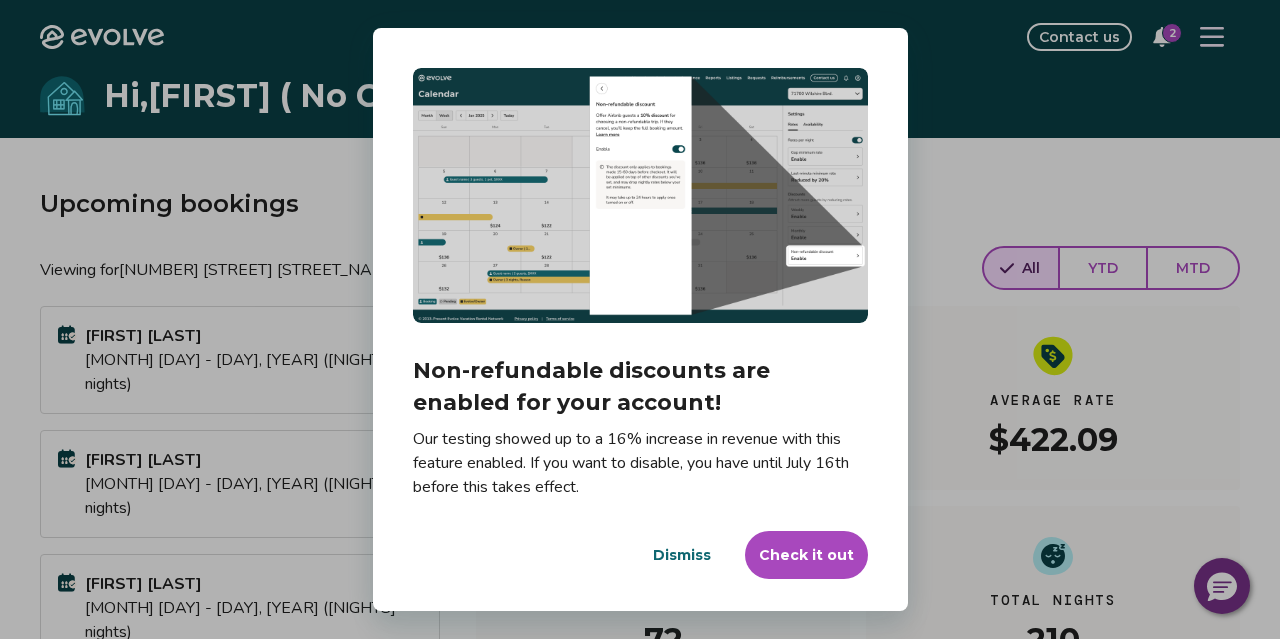 click on "Dismiss" at bounding box center (682, 555) 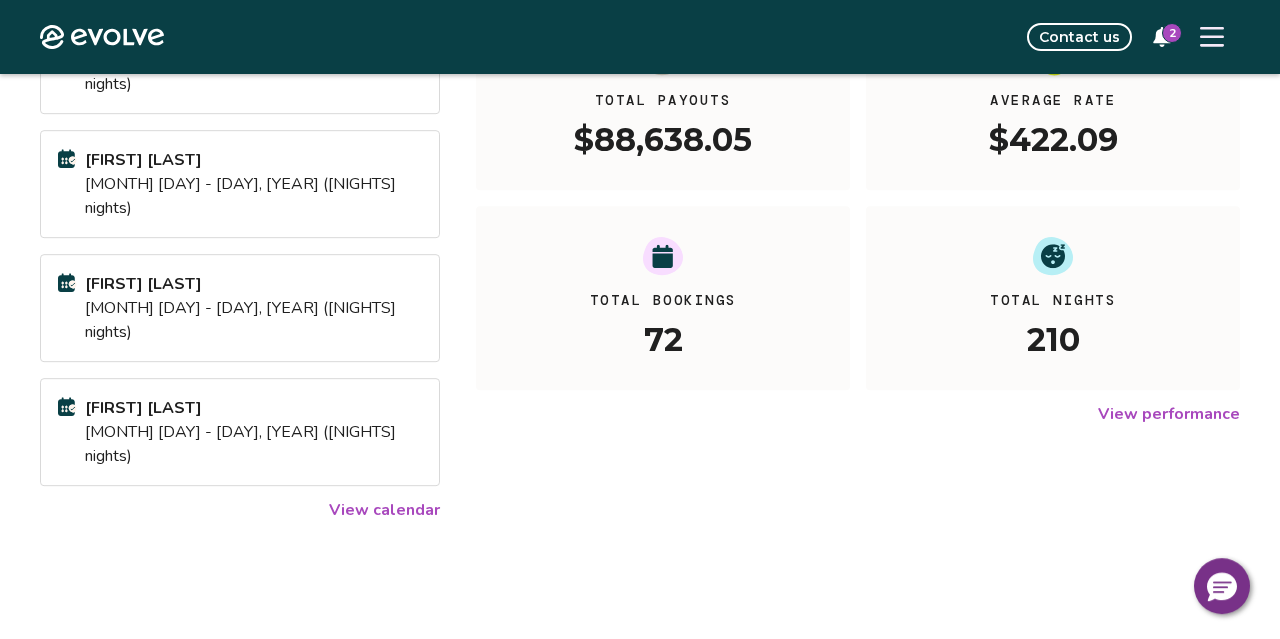 scroll, scrollTop: 314, scrollLeft: 0, axis: vertical 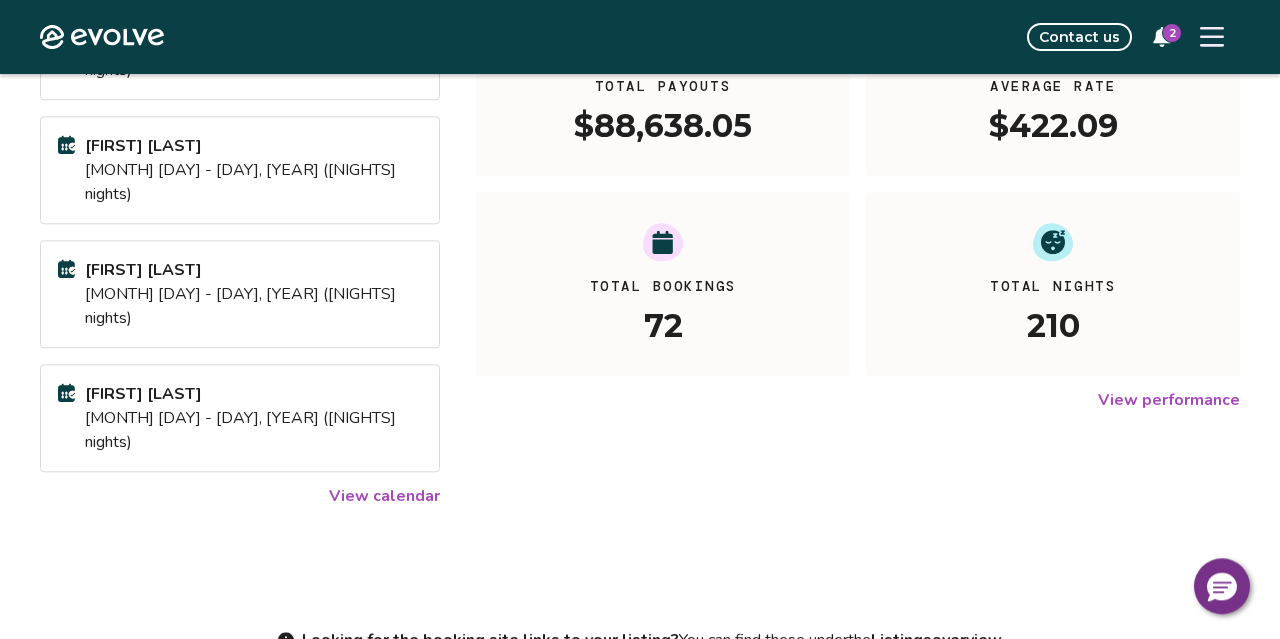 click on "View calendar" at bounding box center (384, 496) 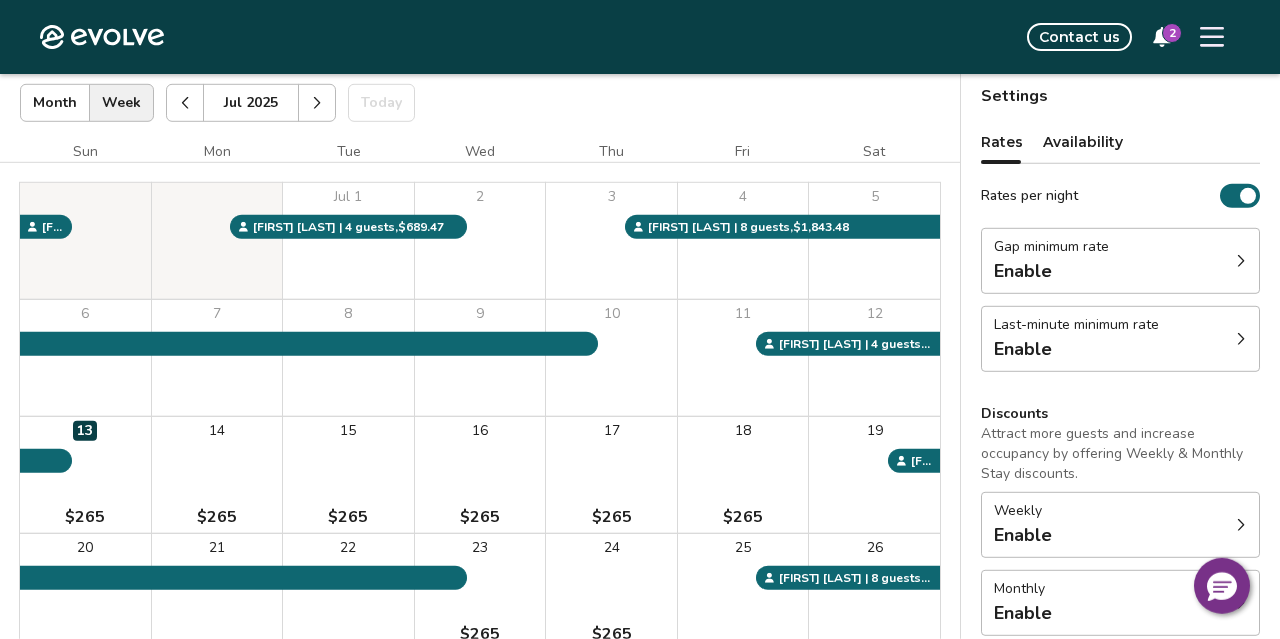 scroll, scrollTop: 119, scrollLeft: 0, axis: vertical 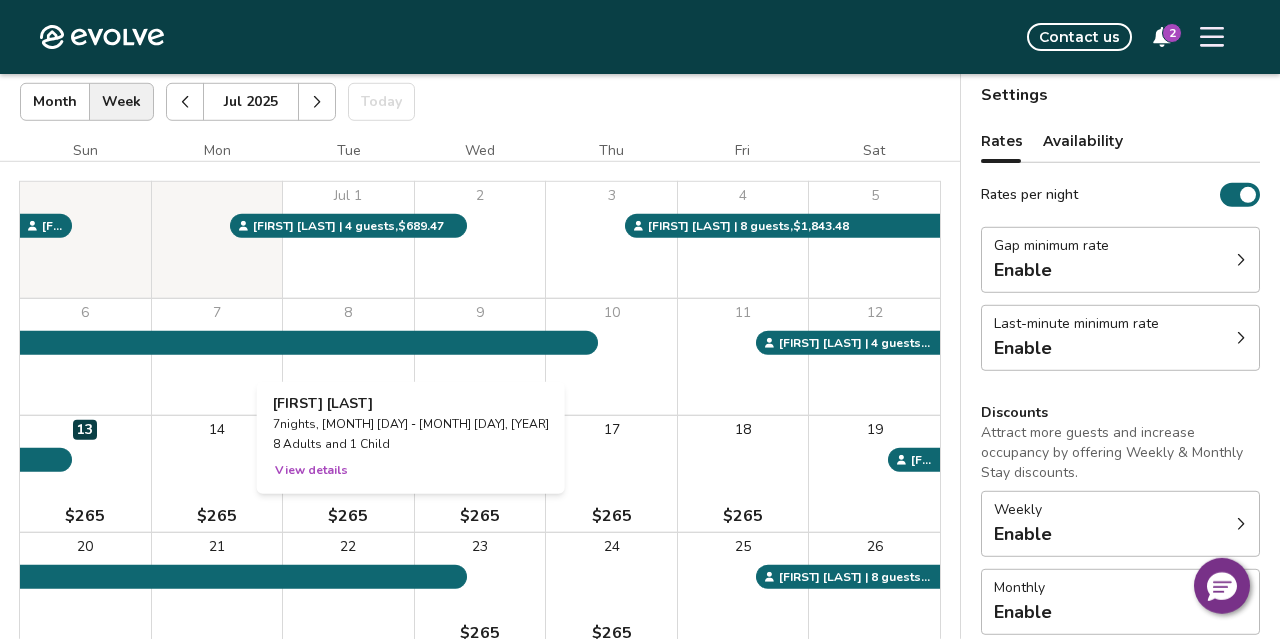 click on "[FIRST] [LAST] [NUMBER]  nights,   [MONTH] [DAY] - [MONTH] [DAY], [YEAR] [NUMBER] Adults and [NUMBER] Child View details" at bounding box center [411, 440] 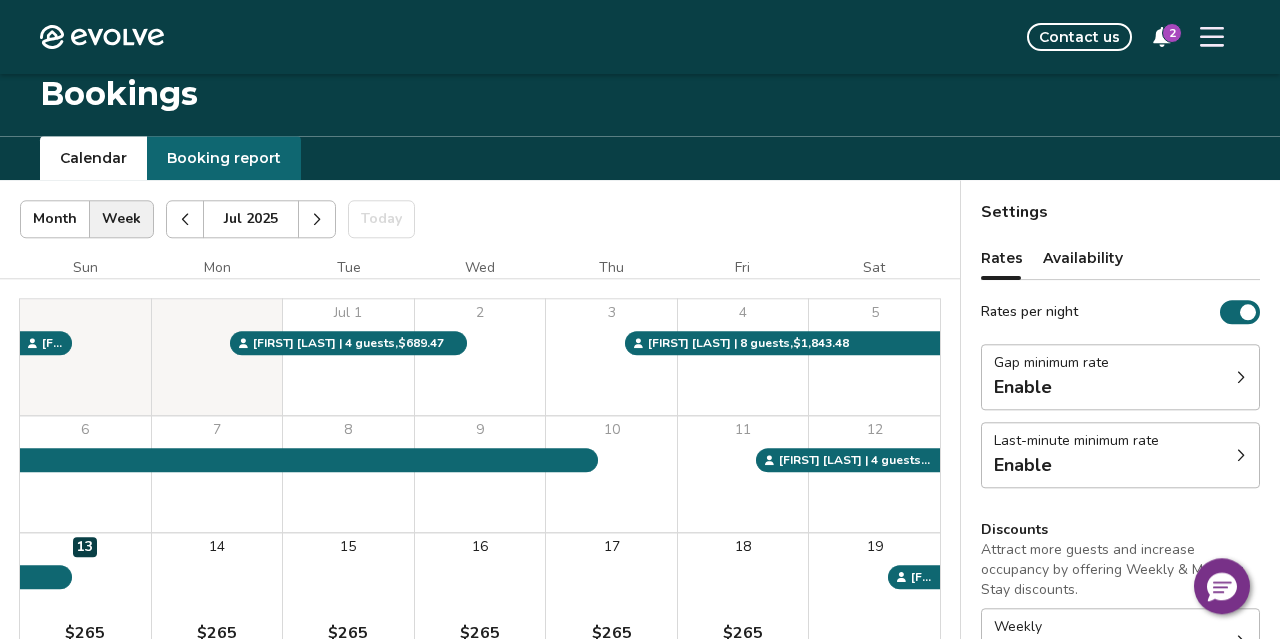 scroll, scrollTop: 0, scrollLeft: 0, axis: both 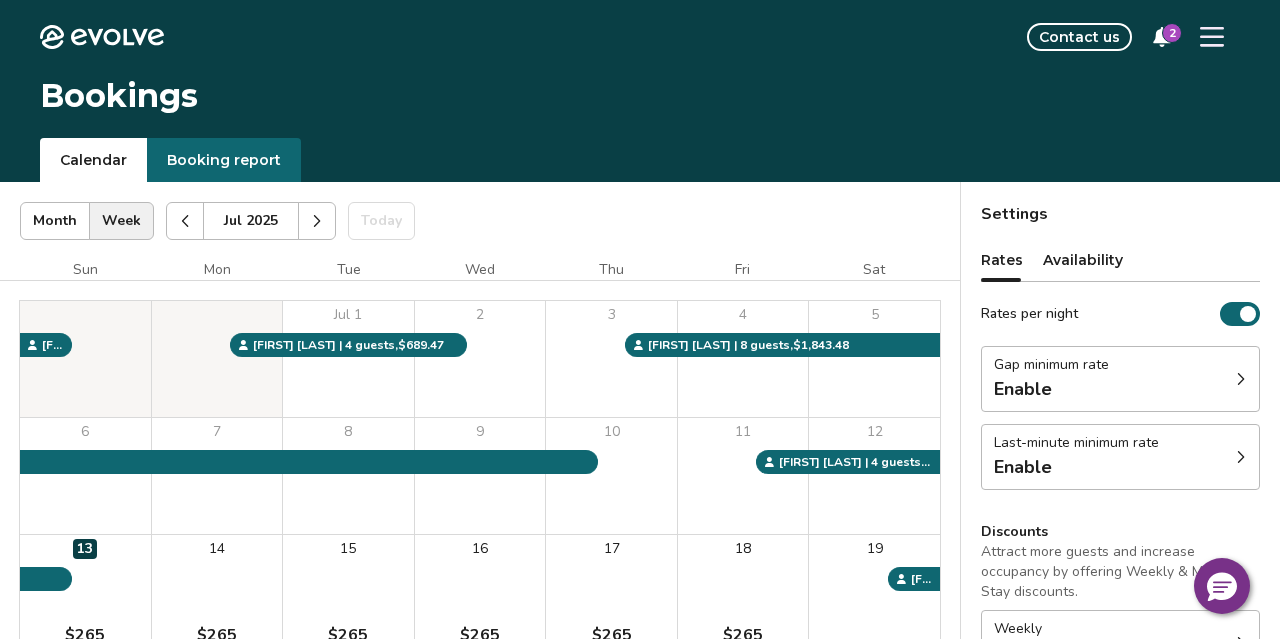 click at bounding box center (317, 221) 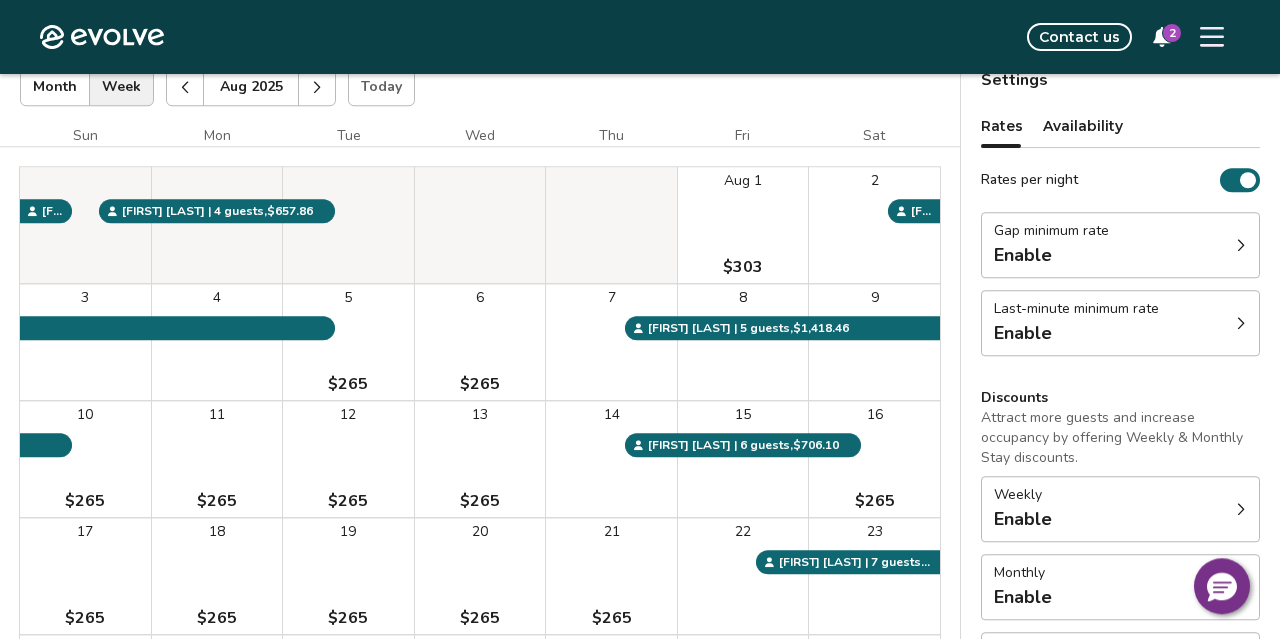 scroll, scrollTop: 0, scrollLeft: 0, axis: both 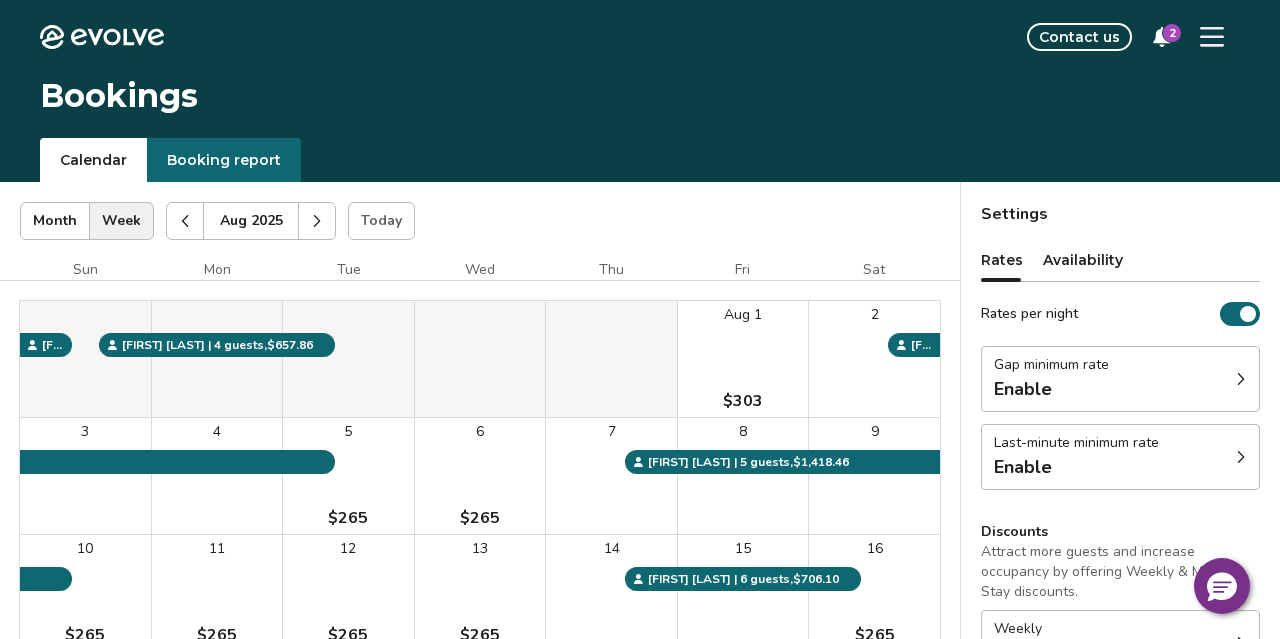 click at bounding box center (317, 221) 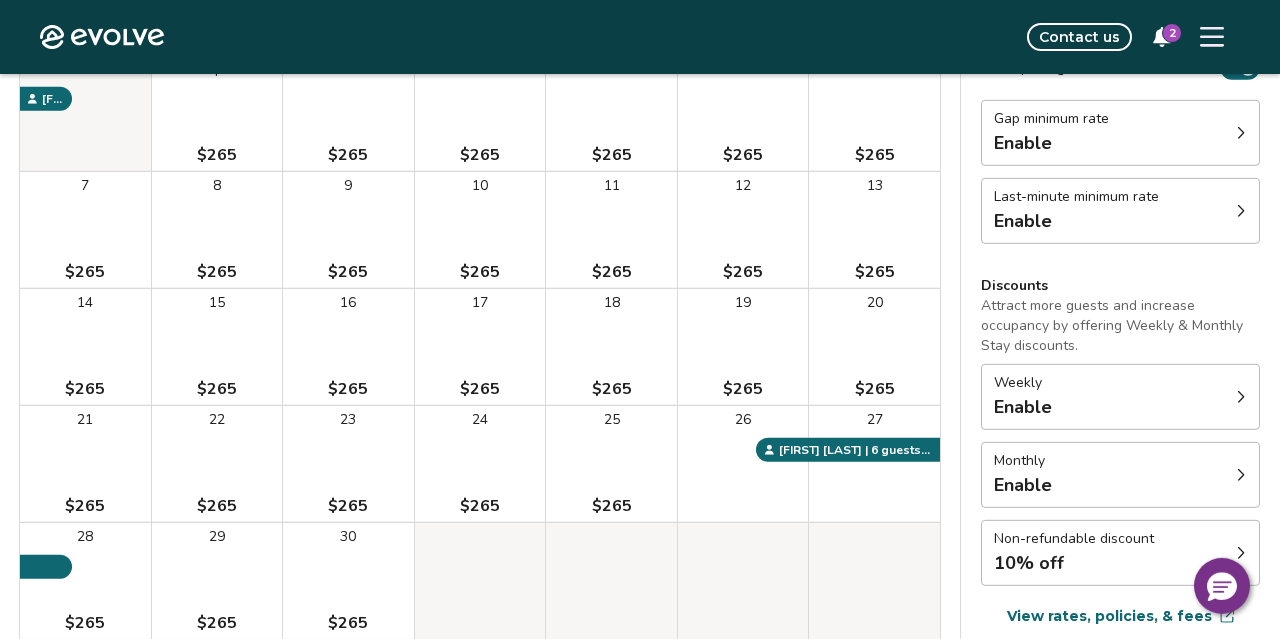 scroll, scrollTop: 0, scrollLeft: 0, axis: both 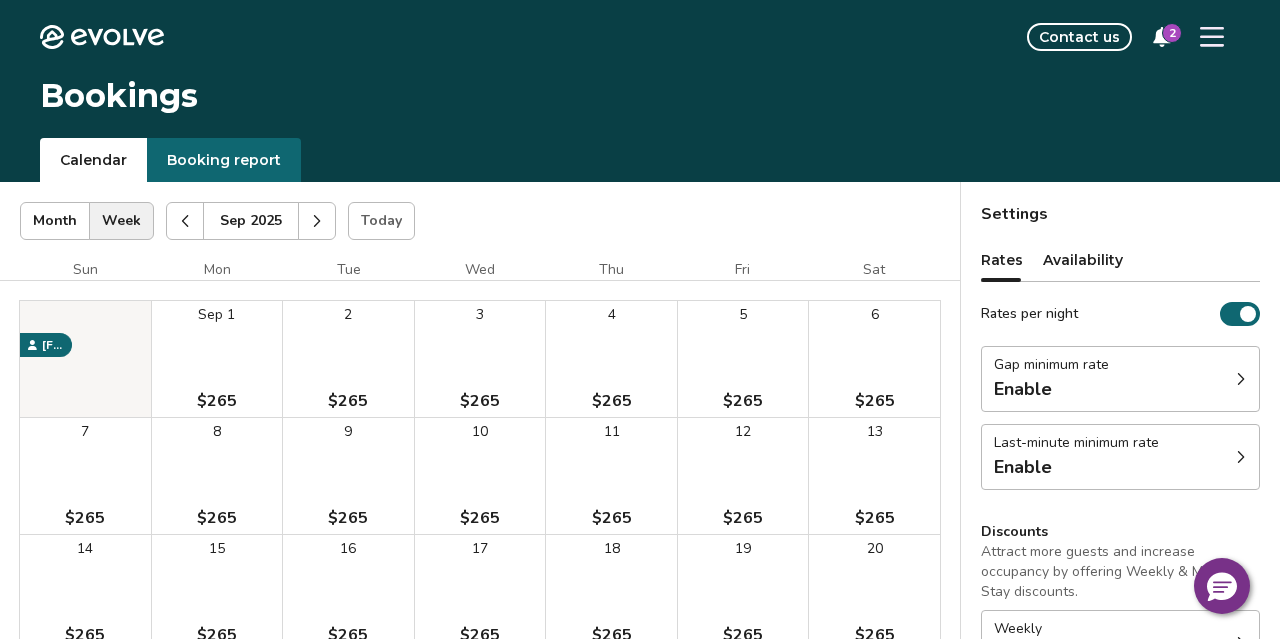 click 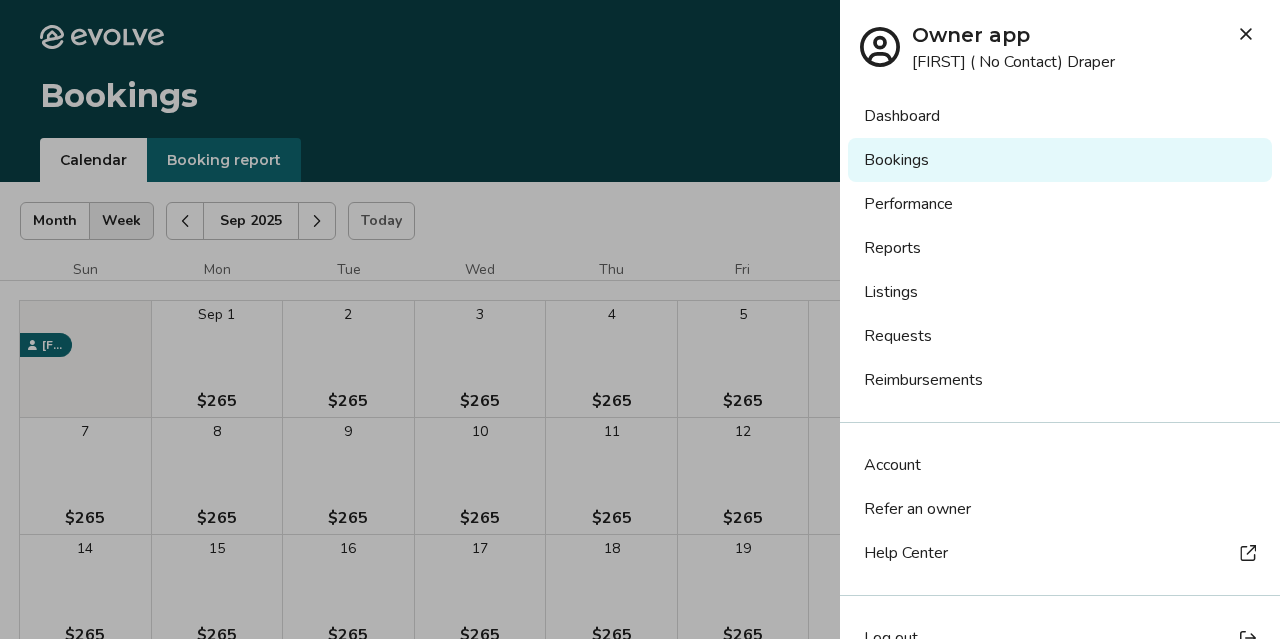 scroll, scrollTop: 40, scrollLeft: 0, axis: vertical 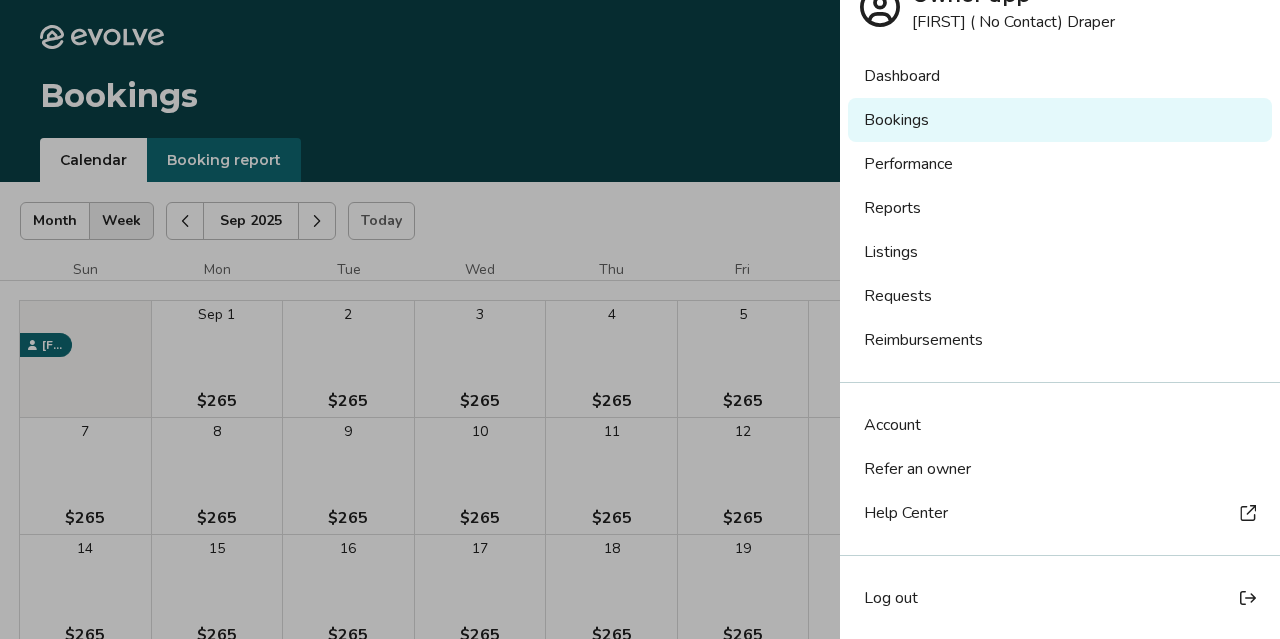 click on "Log out" at bounding box center [891, 598] 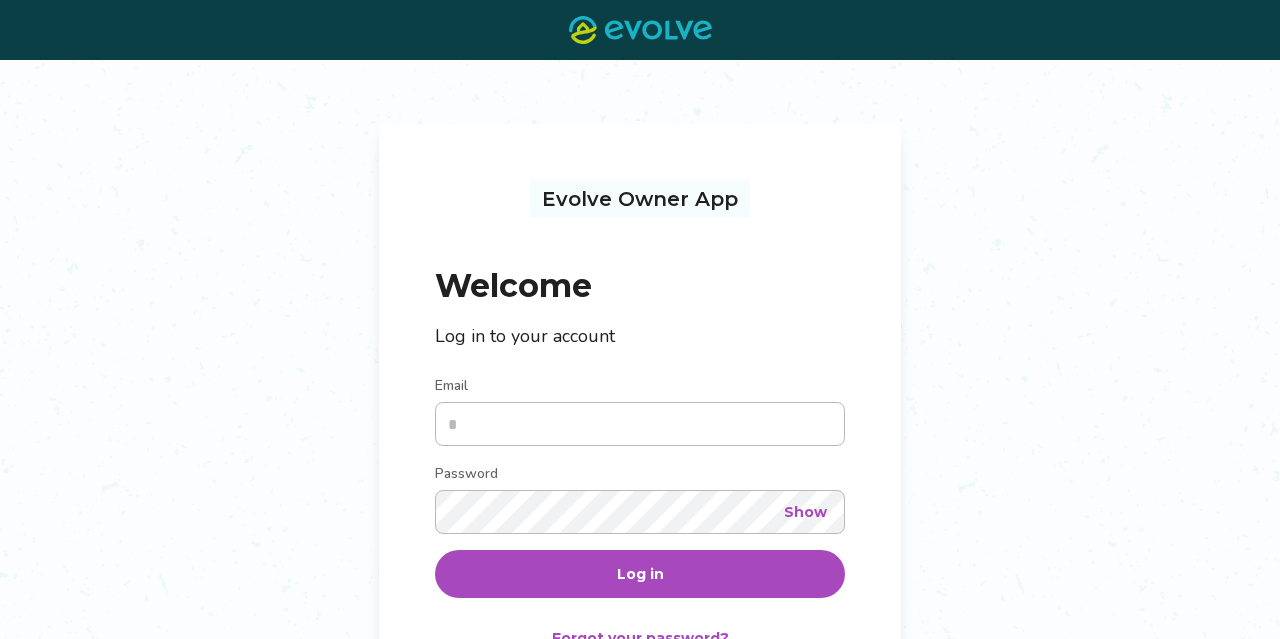 scroll, scrollTop: 0, scrollLeft: 0, axis: both 